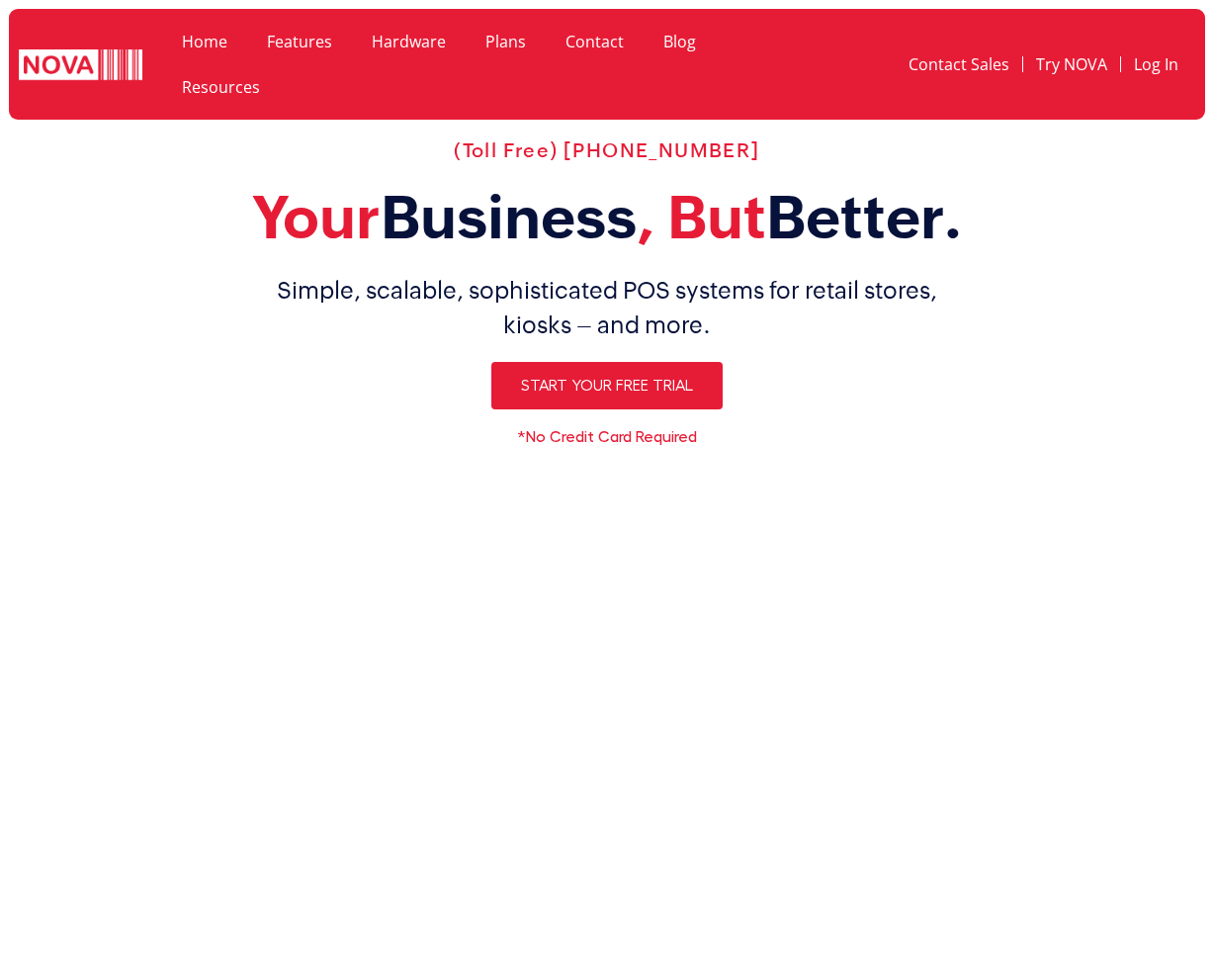 scroll, scrollTop: 0, scrollLeft: 0, axis: both 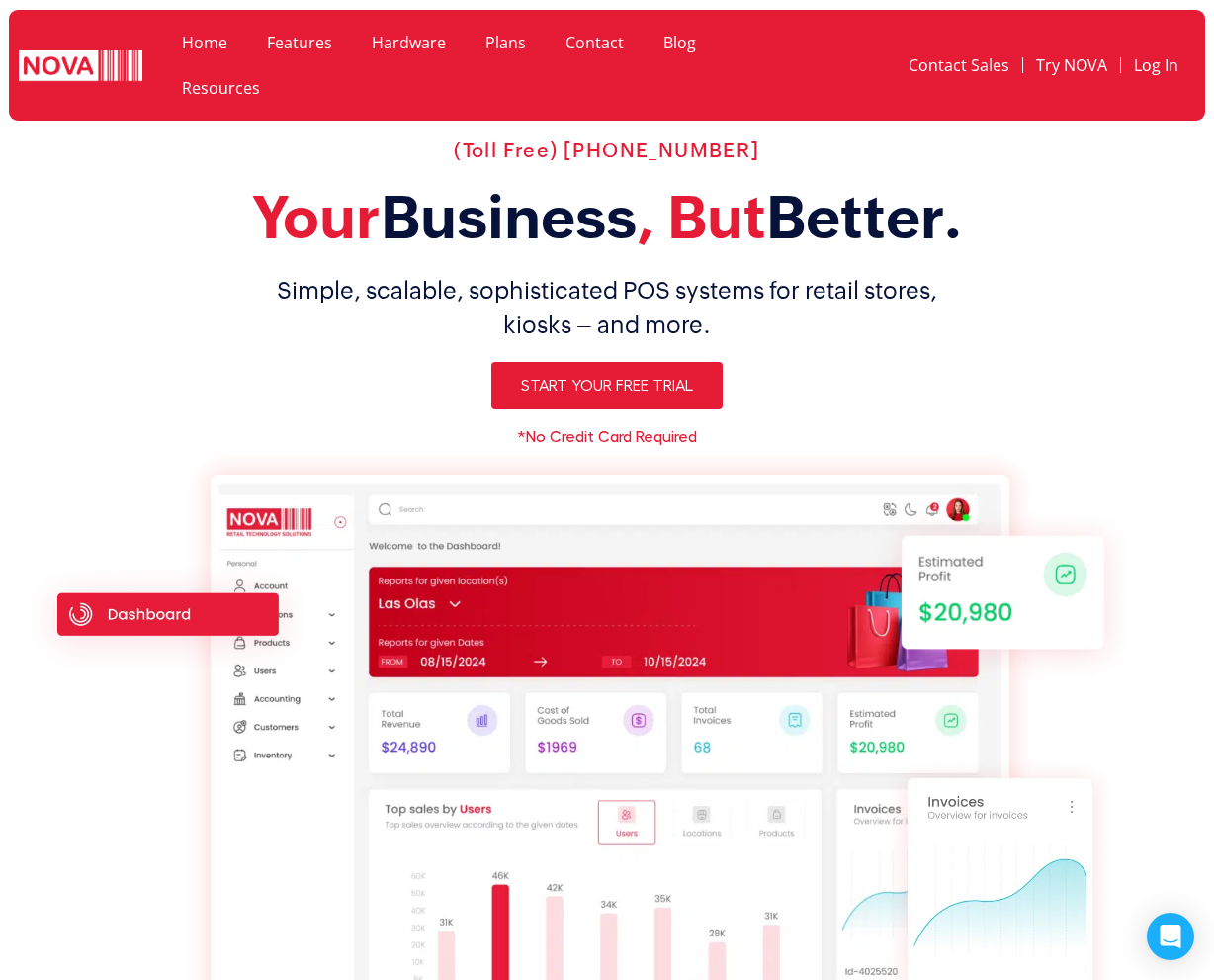 click on "Home" 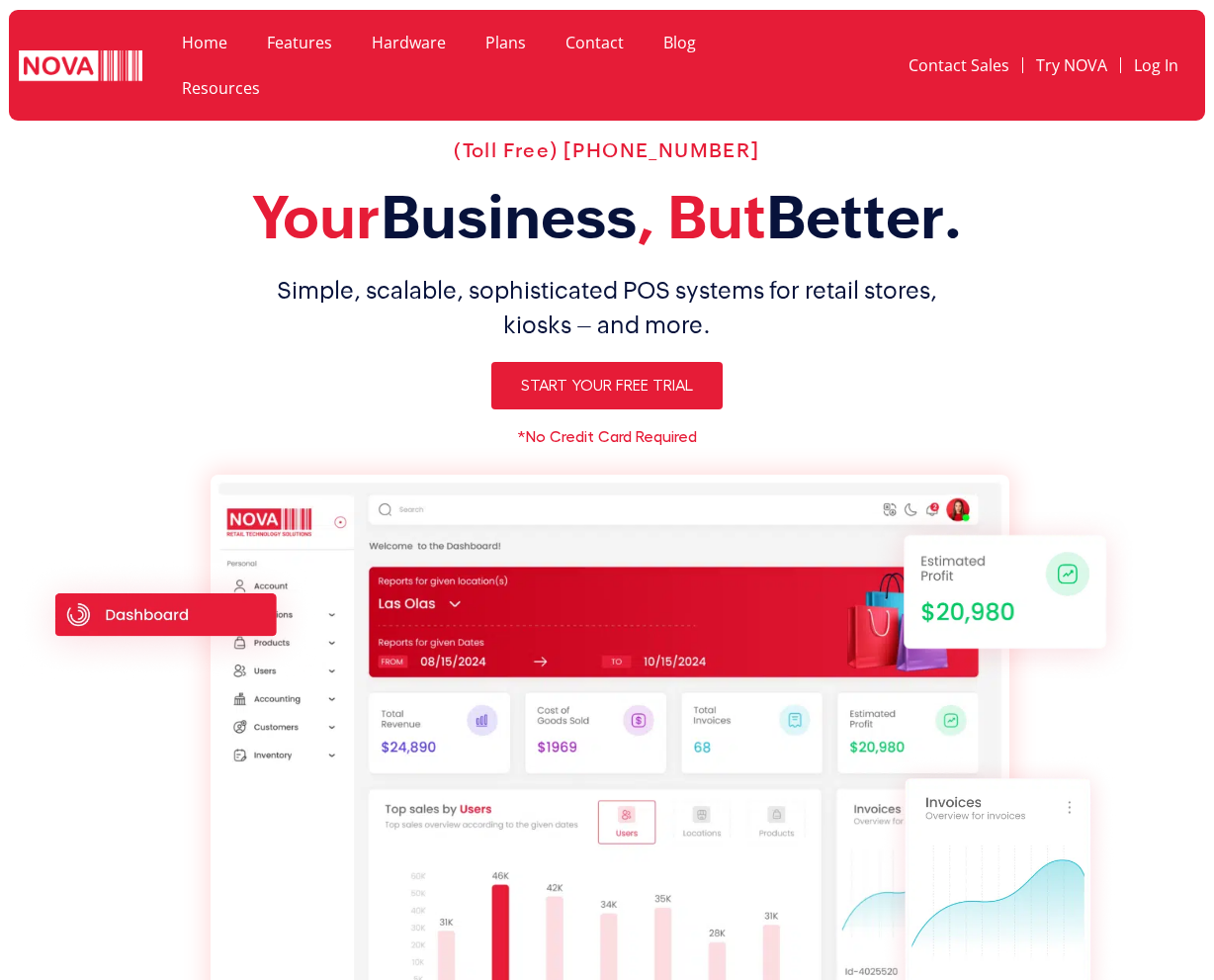 scroll, scrollTop: 0, scrollLeft: 0, axis: both 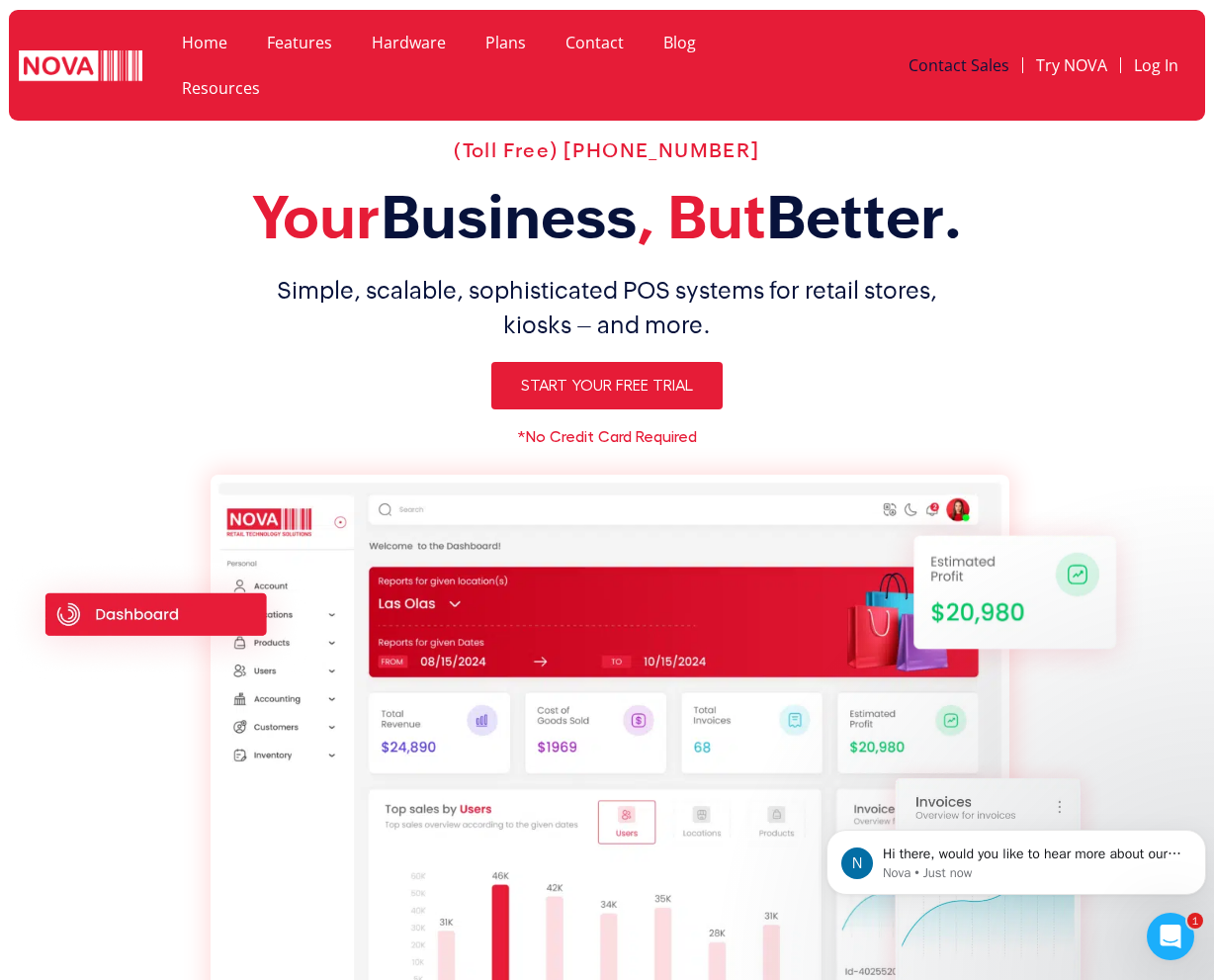 click on "Contact Sales" 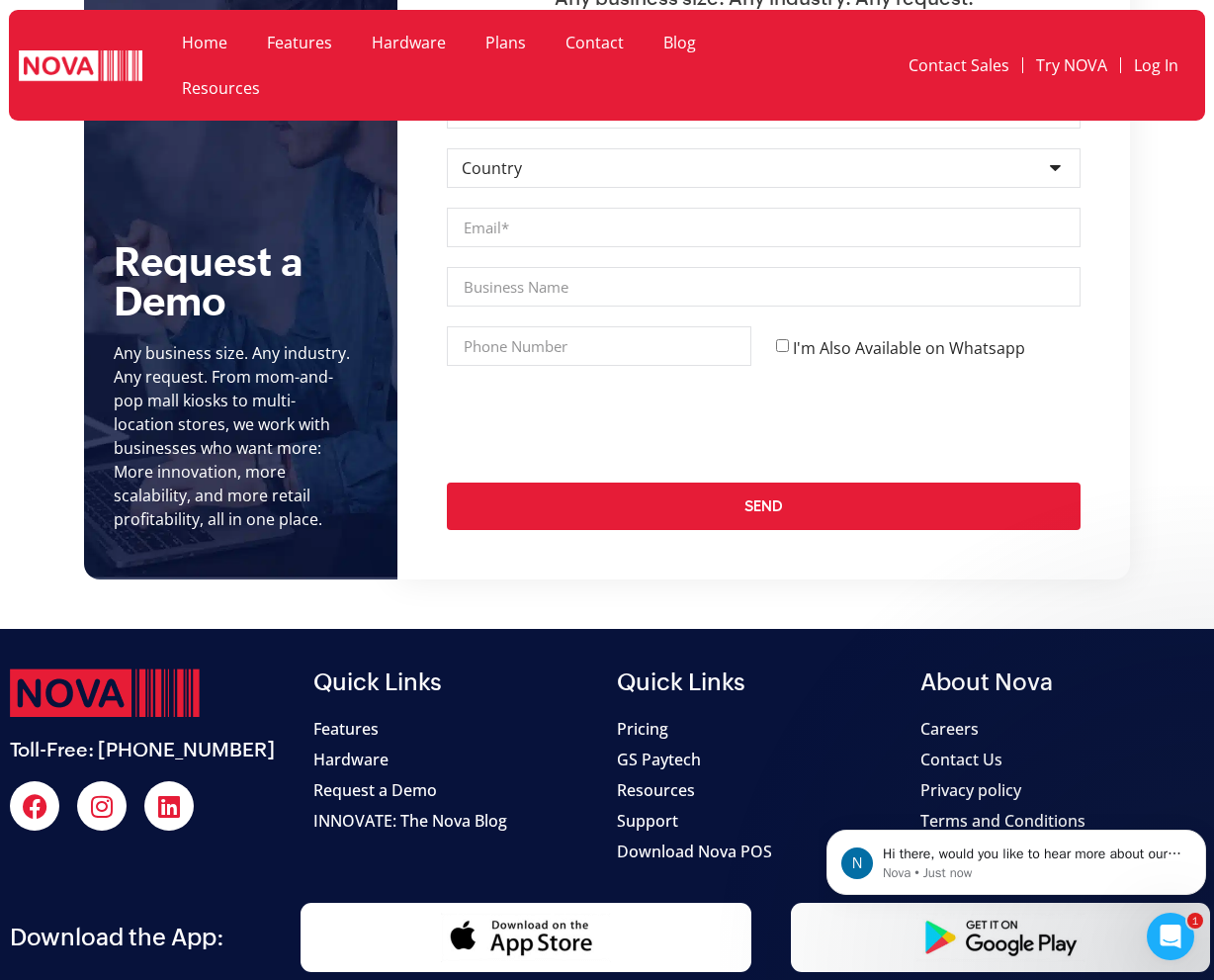 scroll, scrollTop: 7195, scrollLeft: 0, axis: vertical 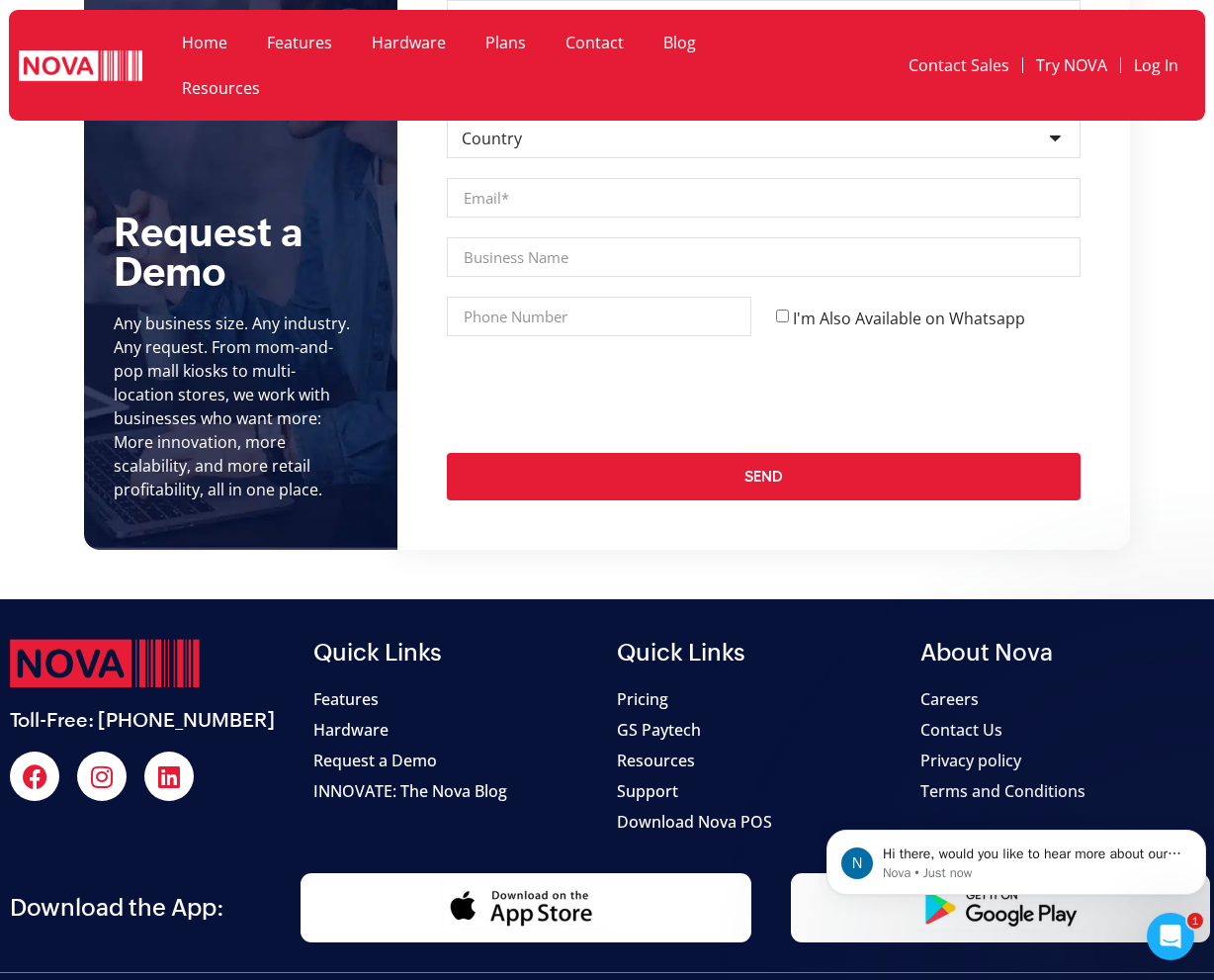 click on "Terms and Conditions" at bounding box center [1002, 791] 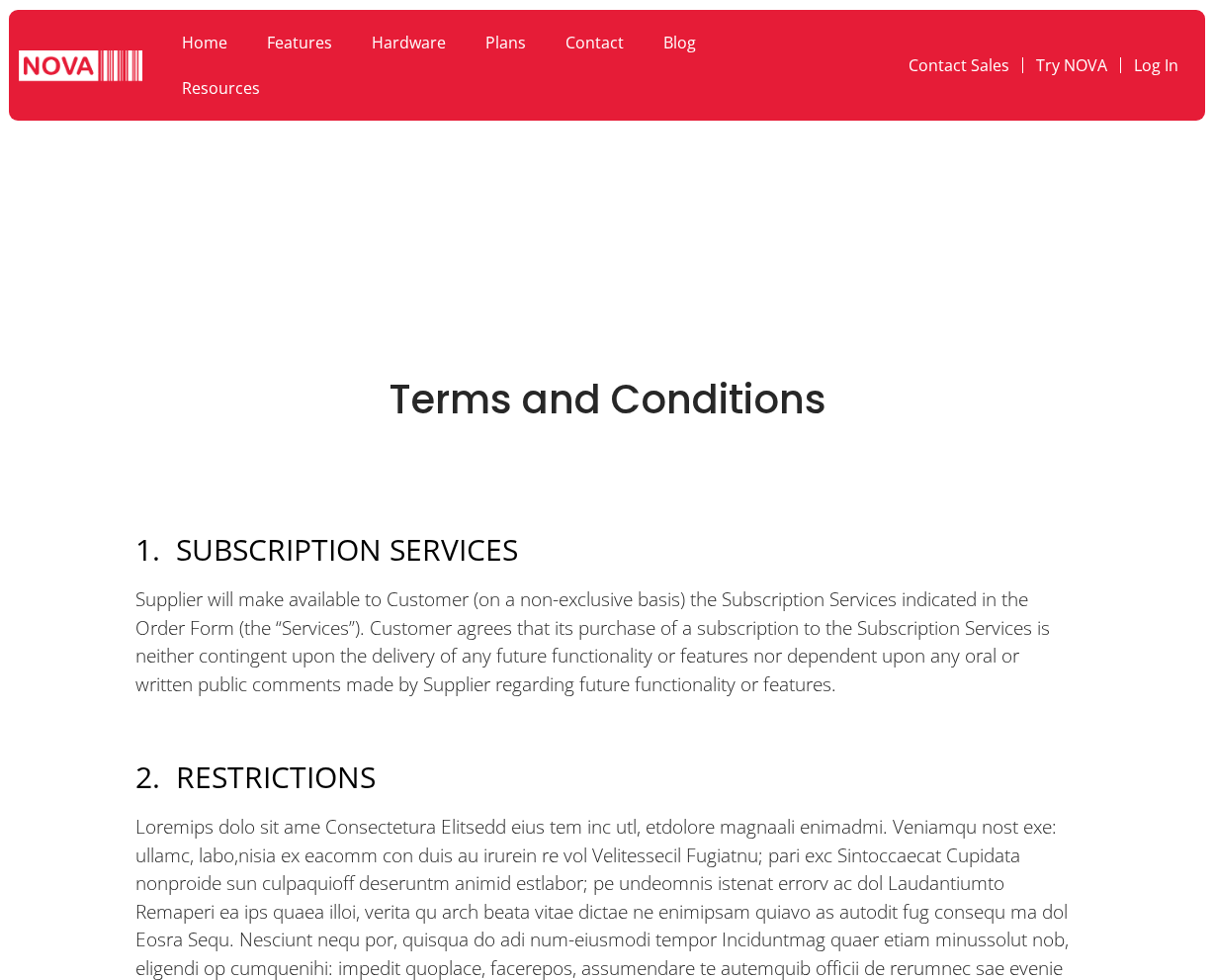 scroll, scrollTop: 0, scrollLeft: 0, axis: both 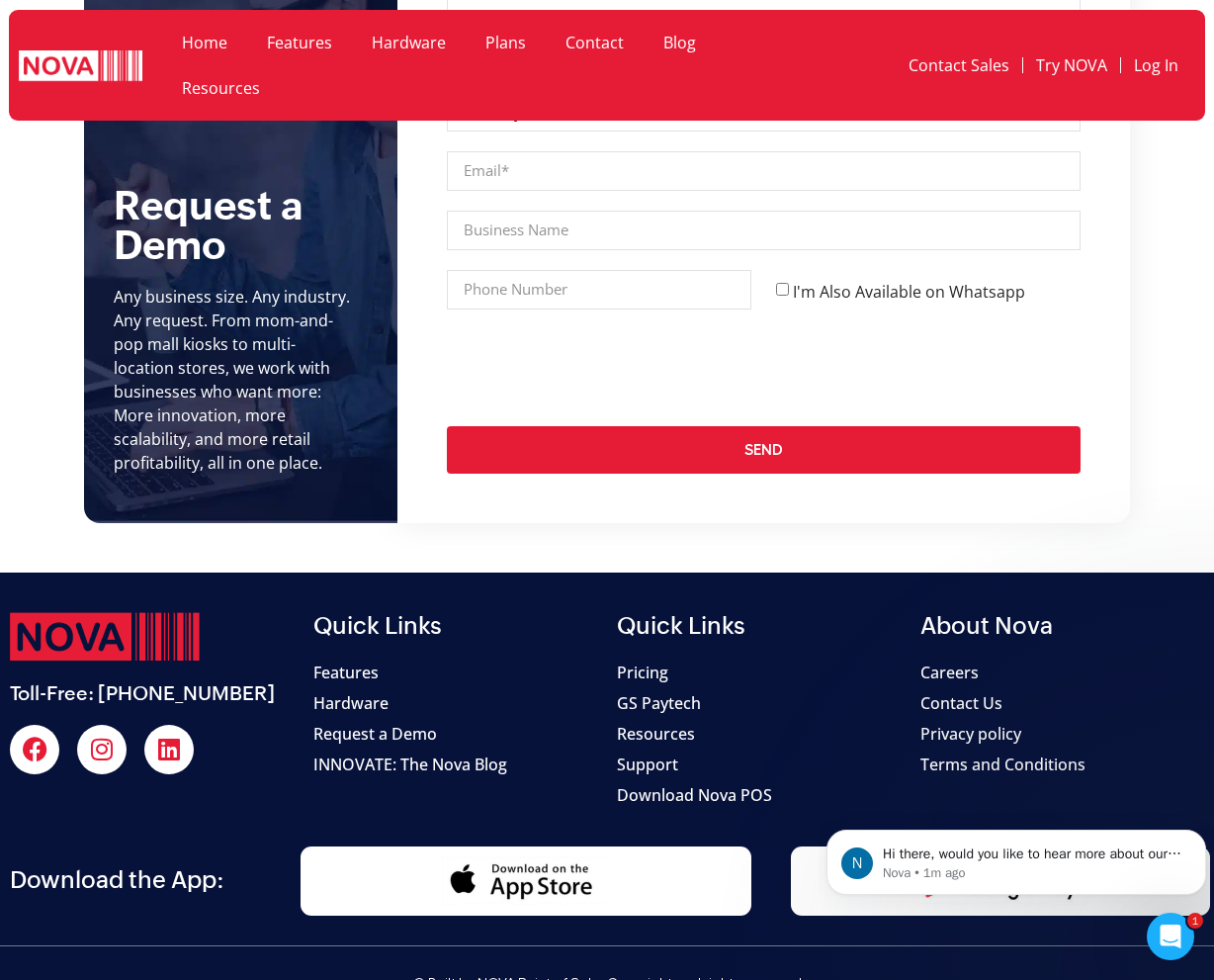 click on "Terms and Conditions" at bounding box center (1002, 764) 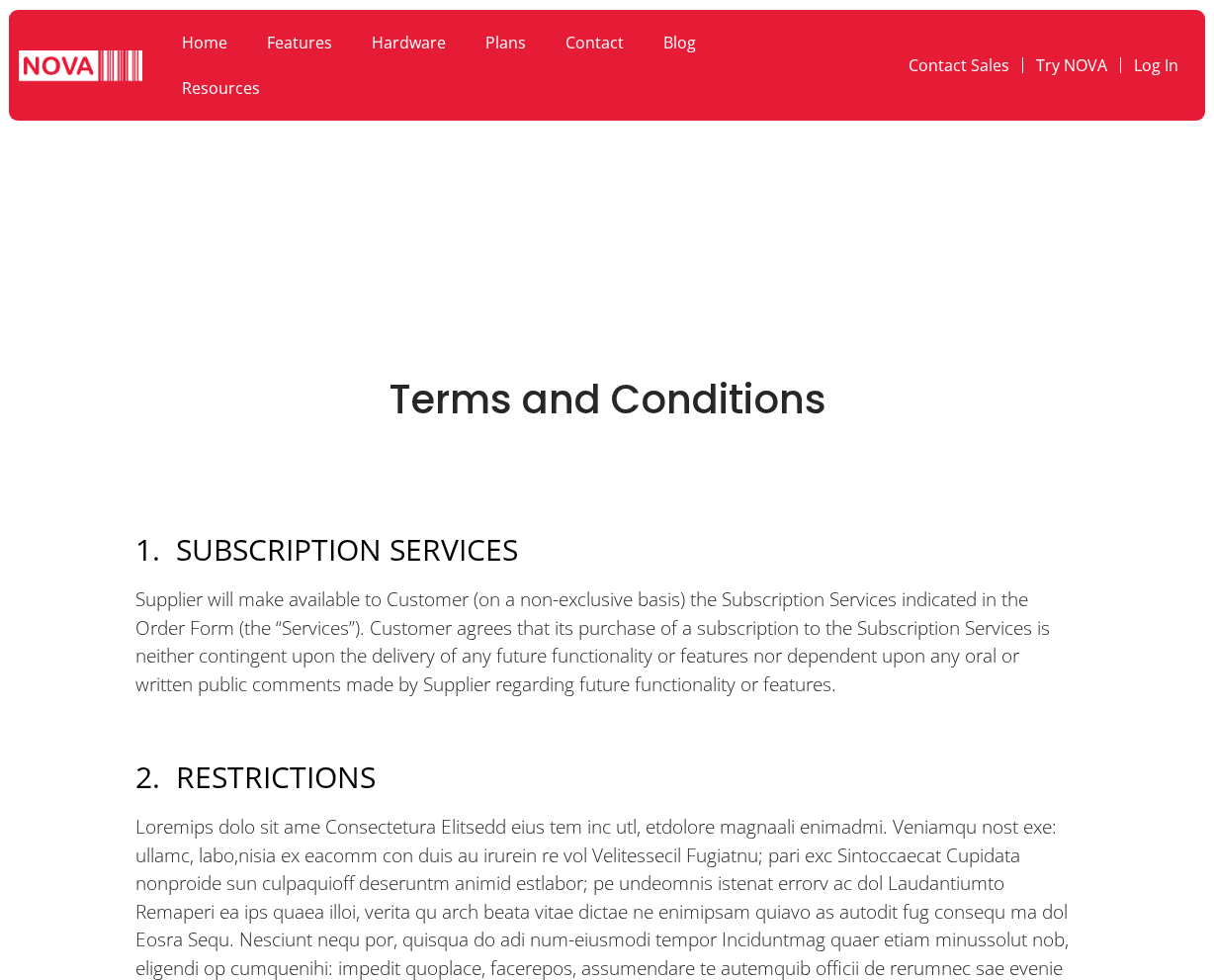 scroll, scrollTop: 0, scrollLeft: 0, axis: both 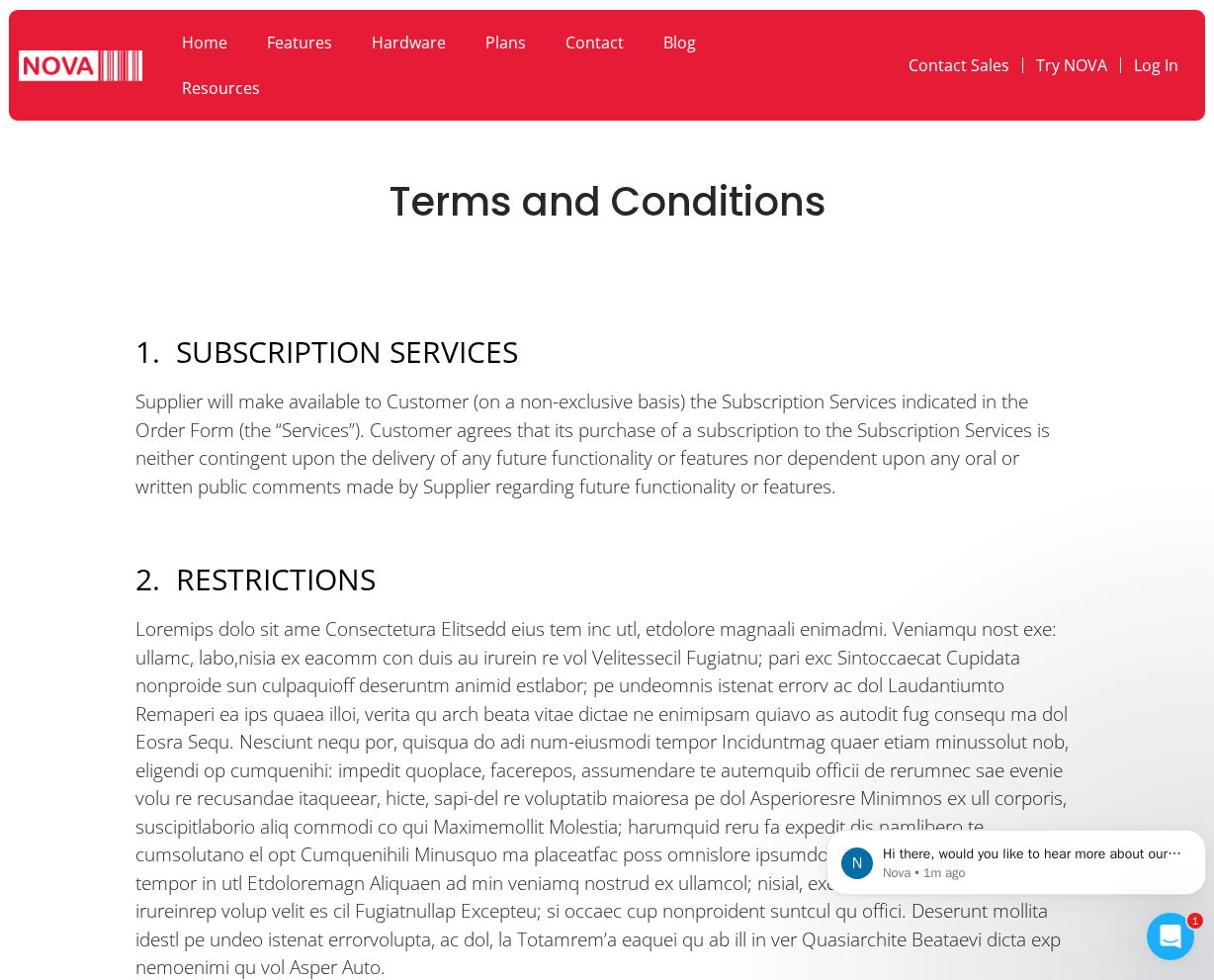 click on "Supplier will make available to Customer (on a non-exclusive basis) the Subscription Services indicated in the Order Form (the “Services”). Customer agrees that its purchase of a subscription to the Subscription Services is neither contingent upon the delivery of any future functionality or features nor dependent upon any oral or written public comments made by Supplier regarding future functionality or features." at bounding box center (607, 444) 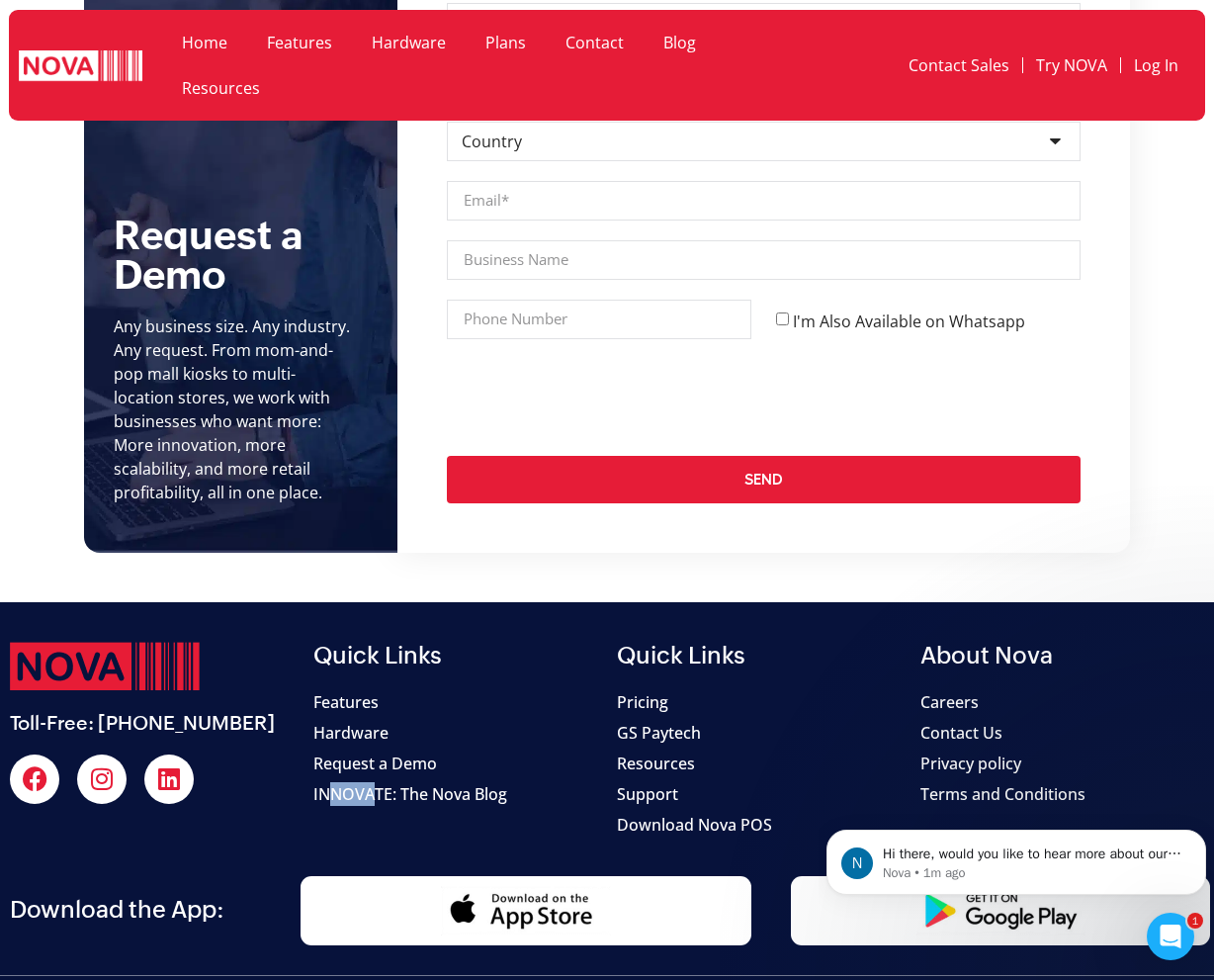 scroll, scrollTop: 18474, scrollLeft: 0, axis: vertical 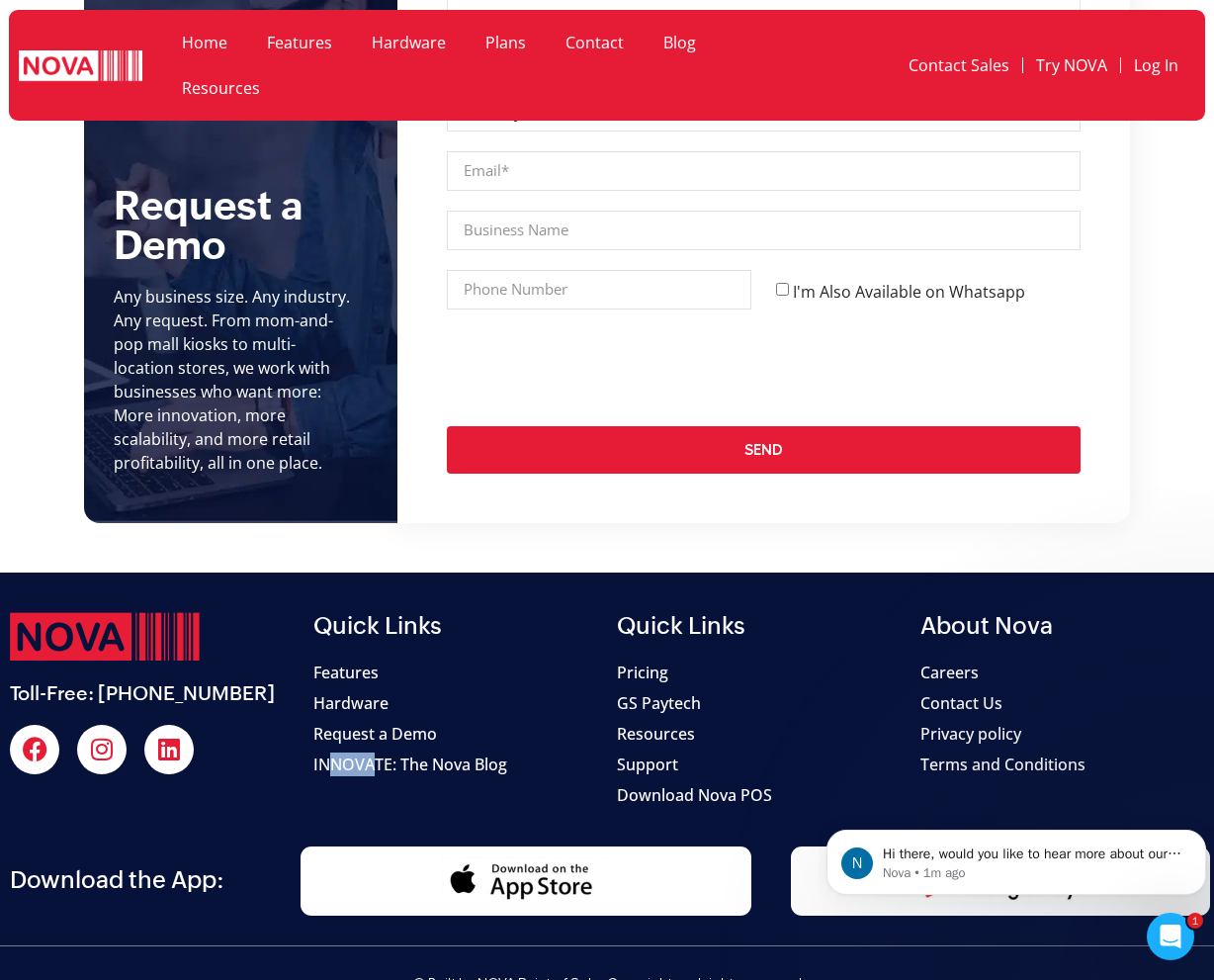 click on "Terms and Conditions" at bounding box center (1002, 764) 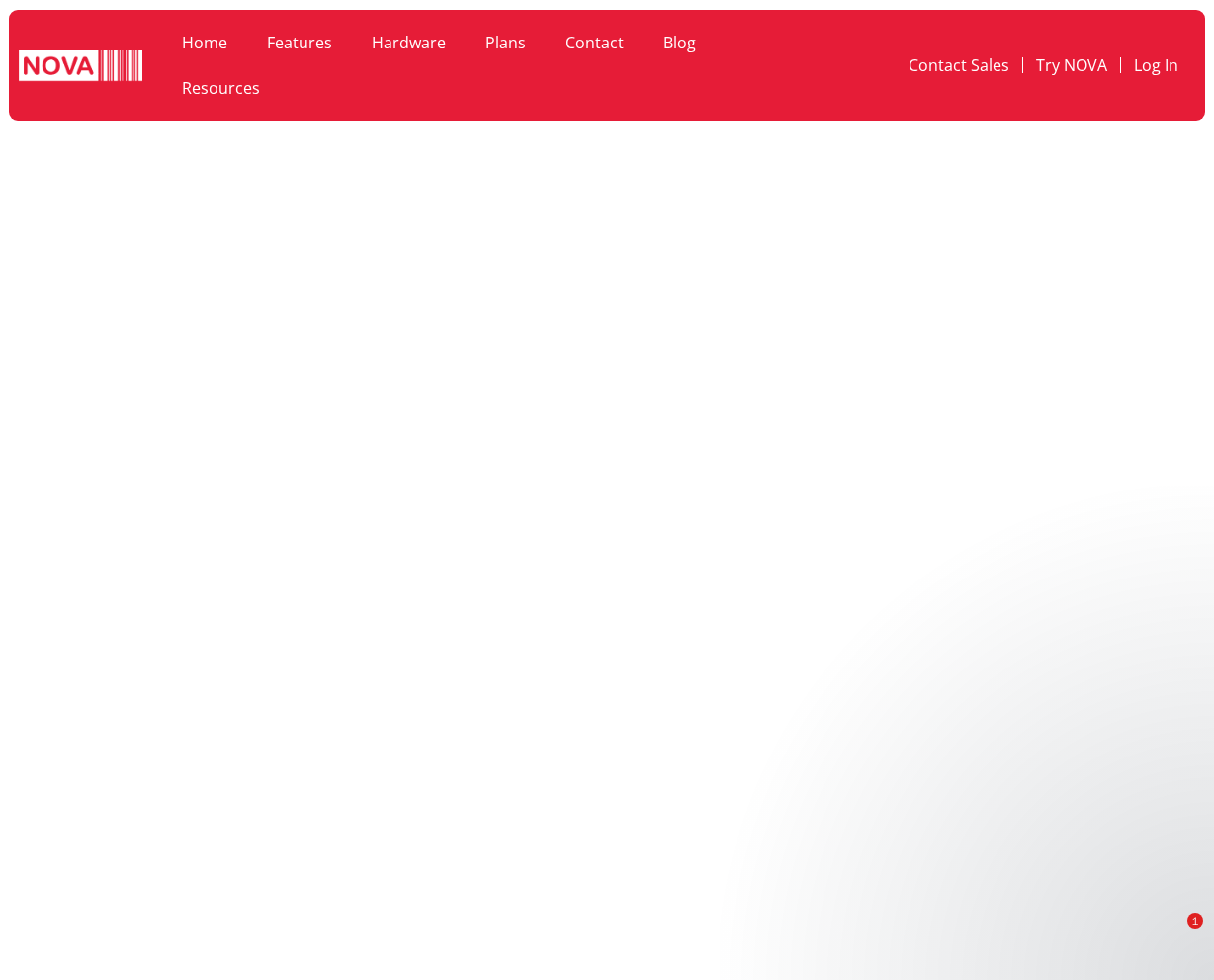 scroll, scrollTop: 5427, scrollLeft: 0, axis: vertical 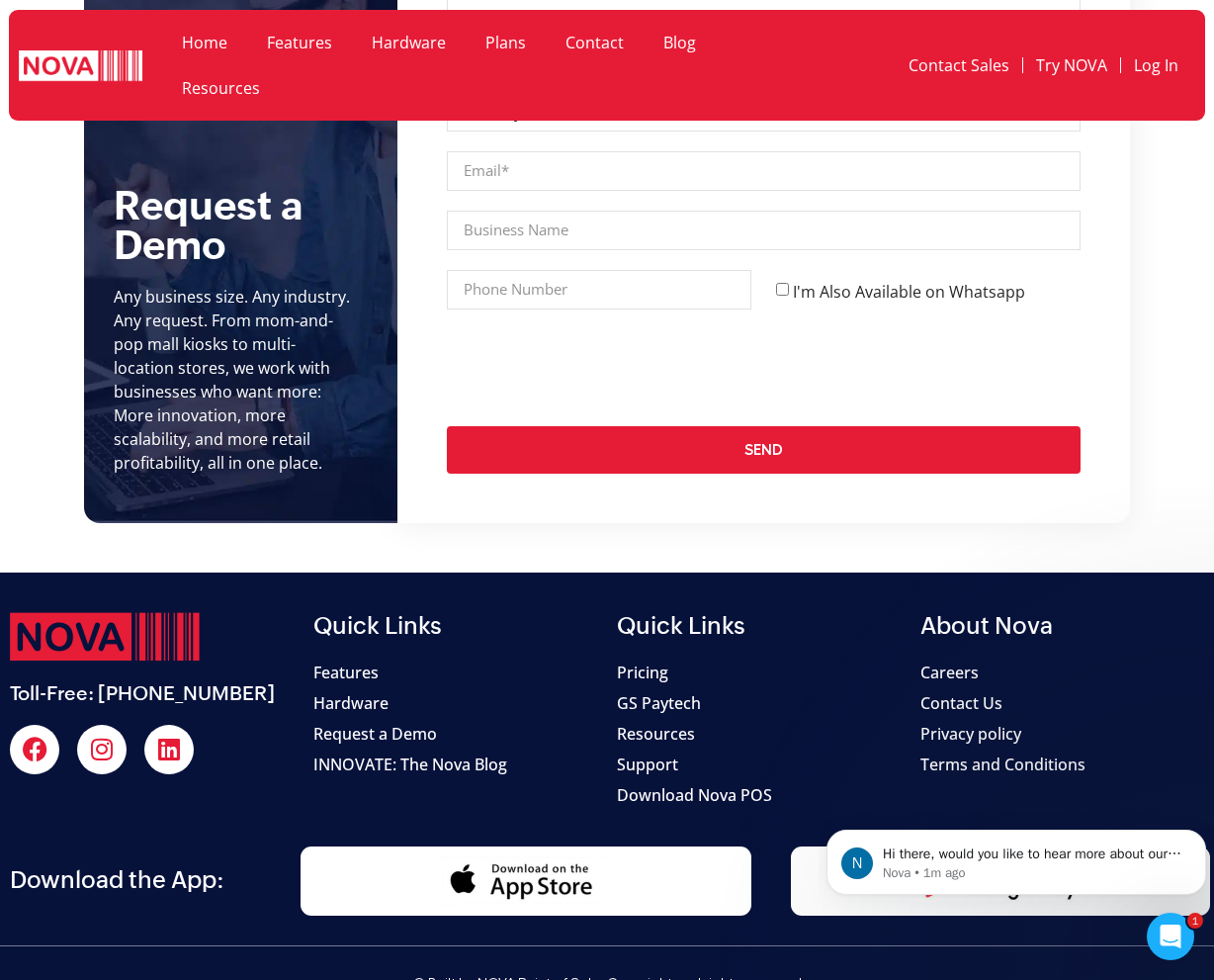 click on "Contact Us" at bounding box center [961, 703] 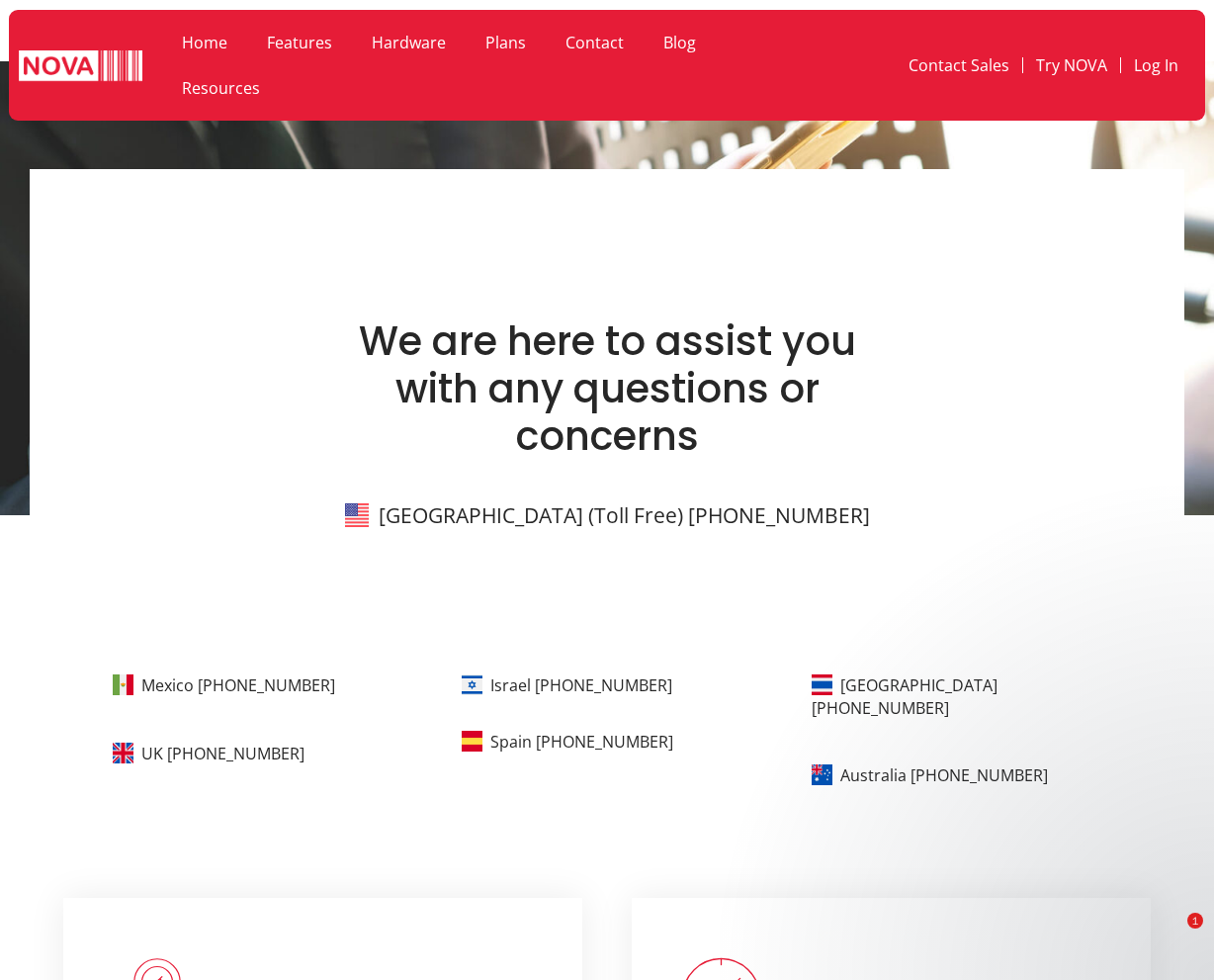 scroll, scrollTop: 246, scrollLeft: 0, axis: vertical 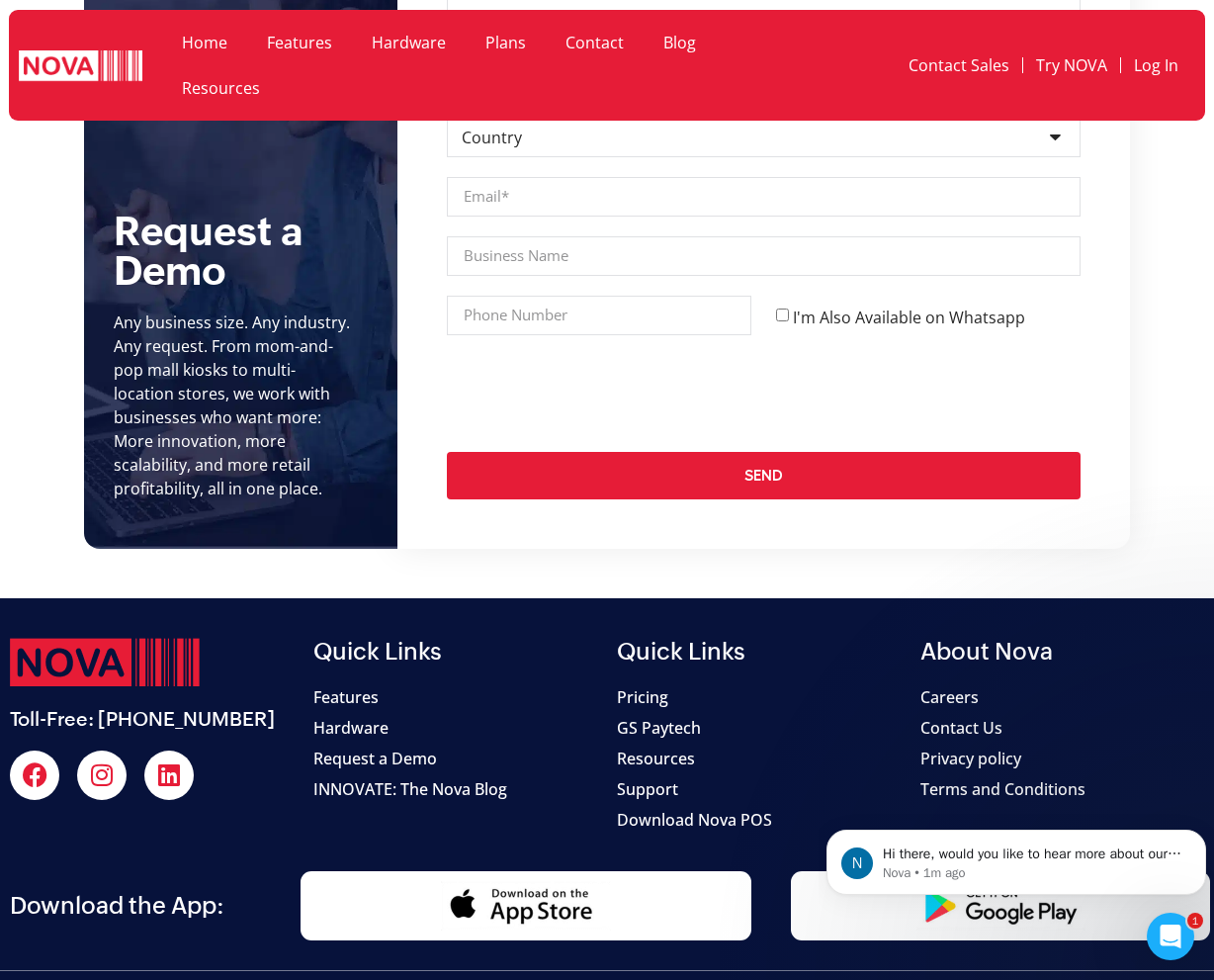 click on "Careers" at bounding box center (949, 697) 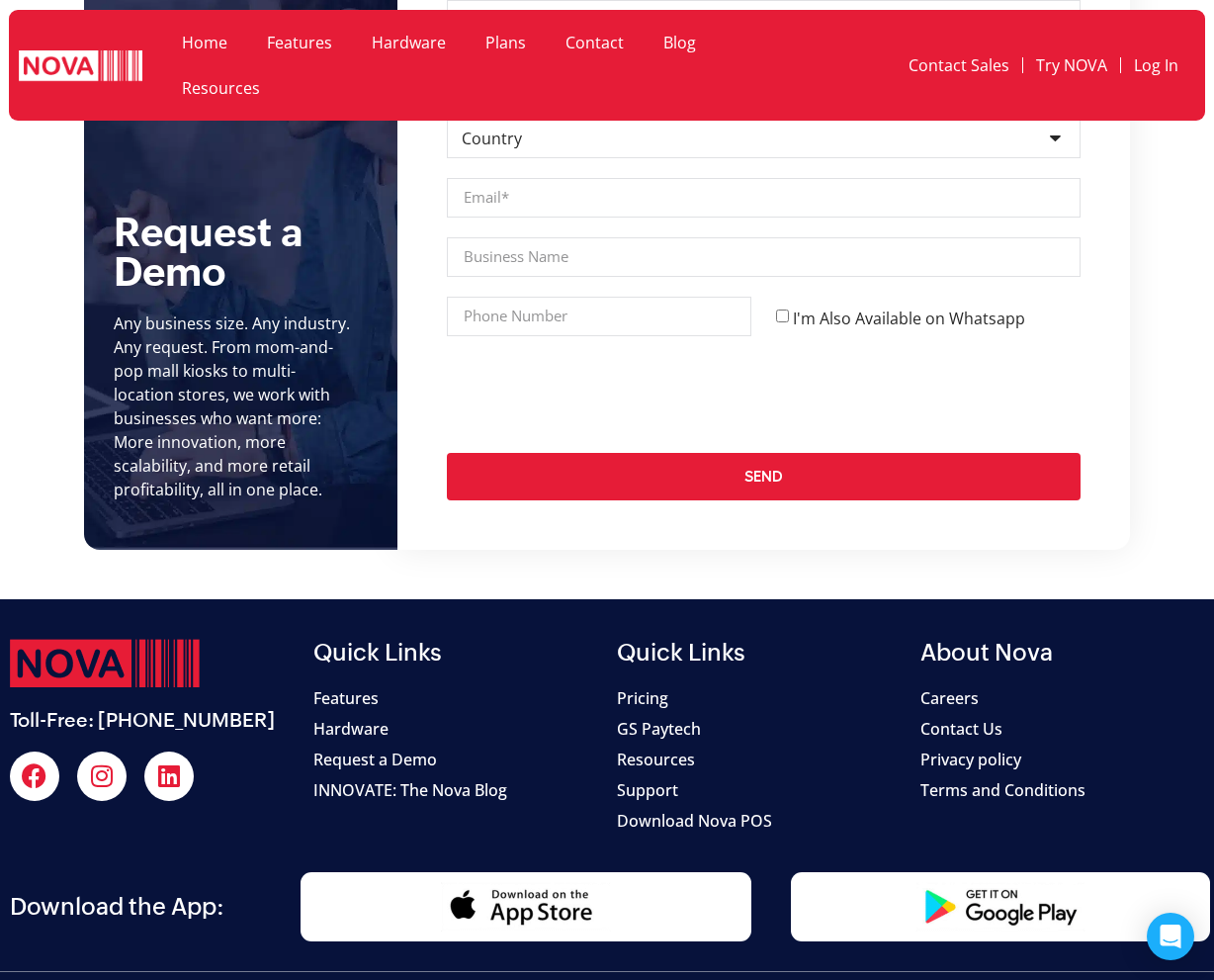scroll, scrollTop: 2275, scrollLeft: 0, axis: vertical 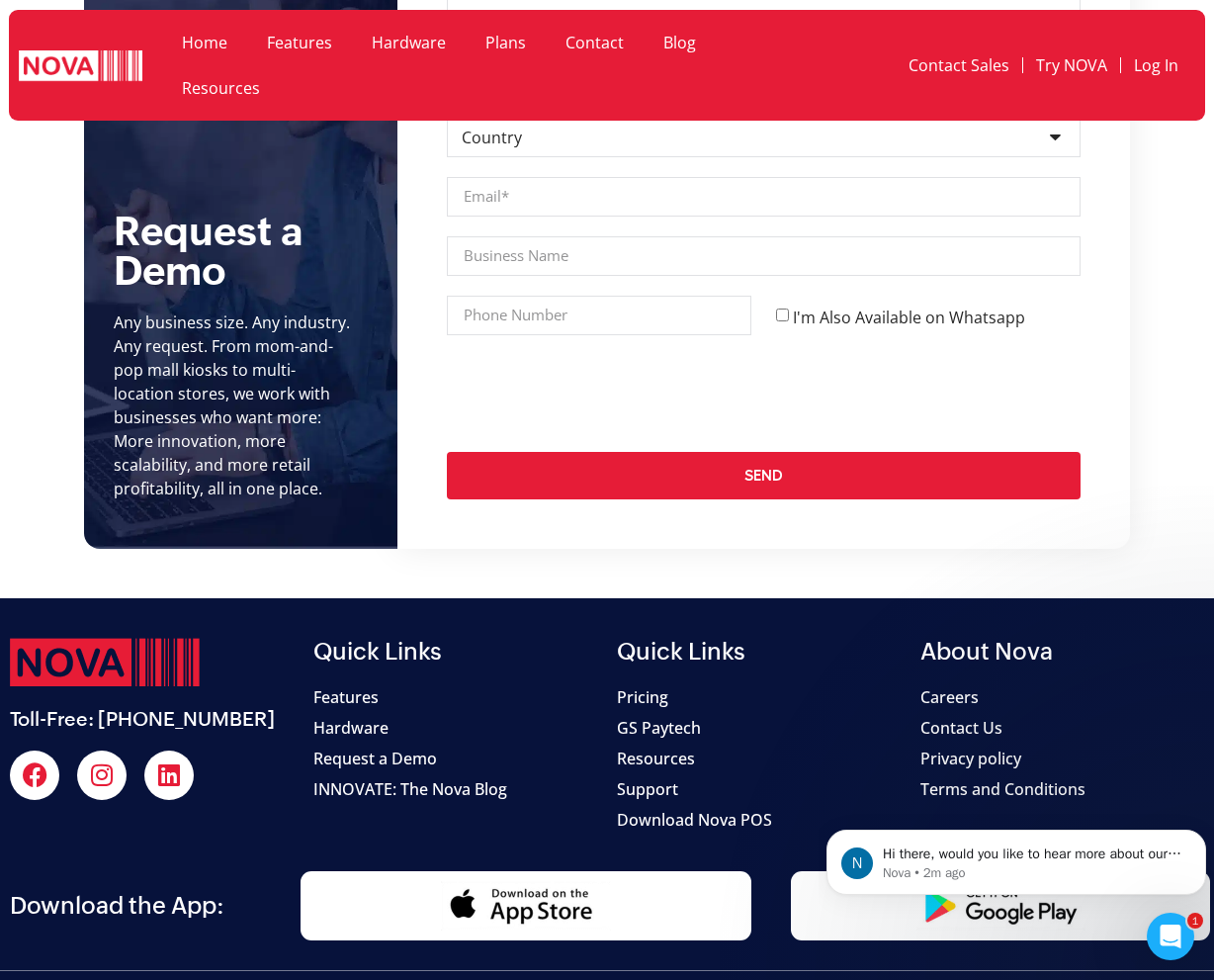 click on "Pricing" at bounding box center (643, 697) 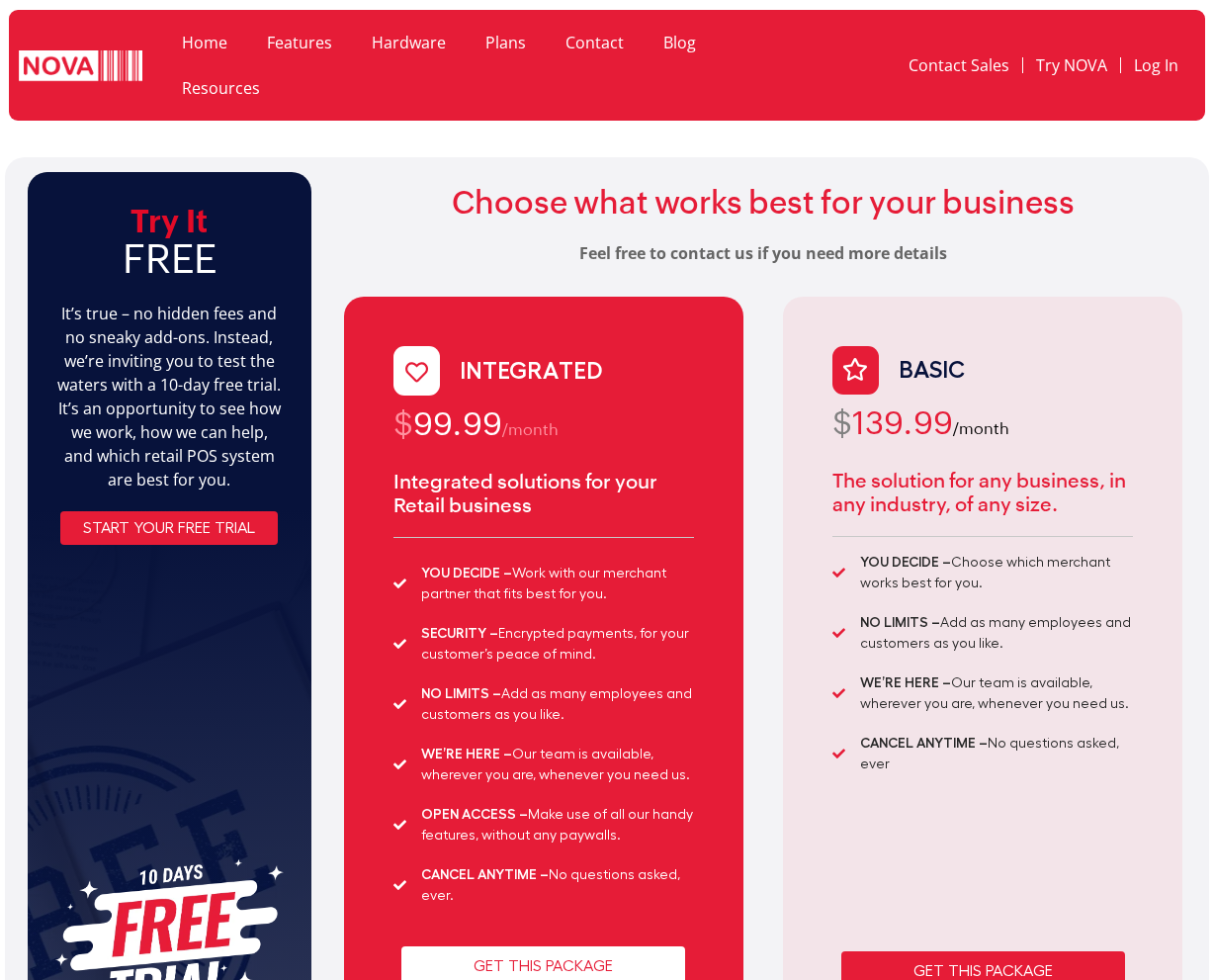 scroll, scrollTop: 0, scrollLeft: 0, axis: both 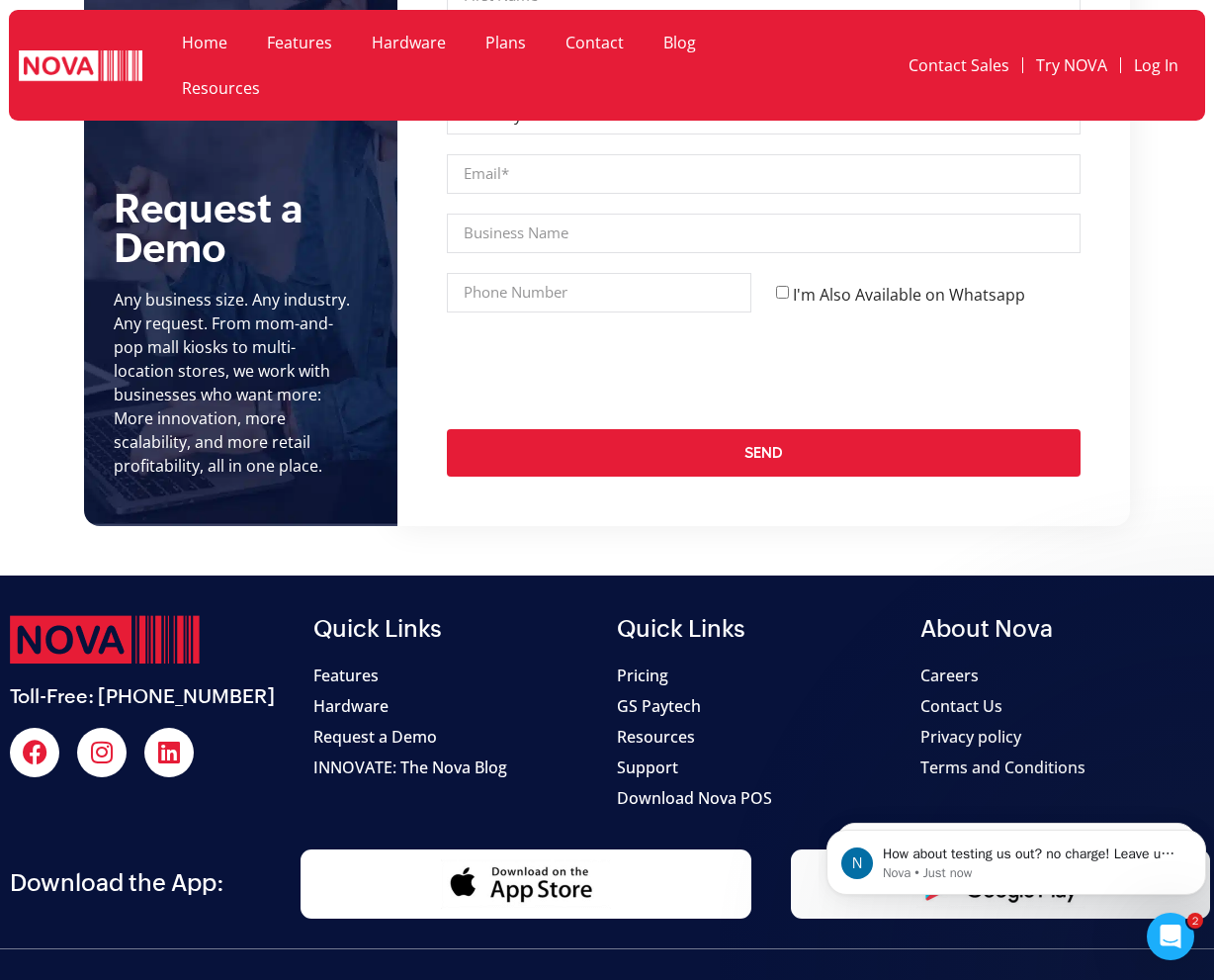 click on "Terms and Conditions" at bounding box center (1002, 767) 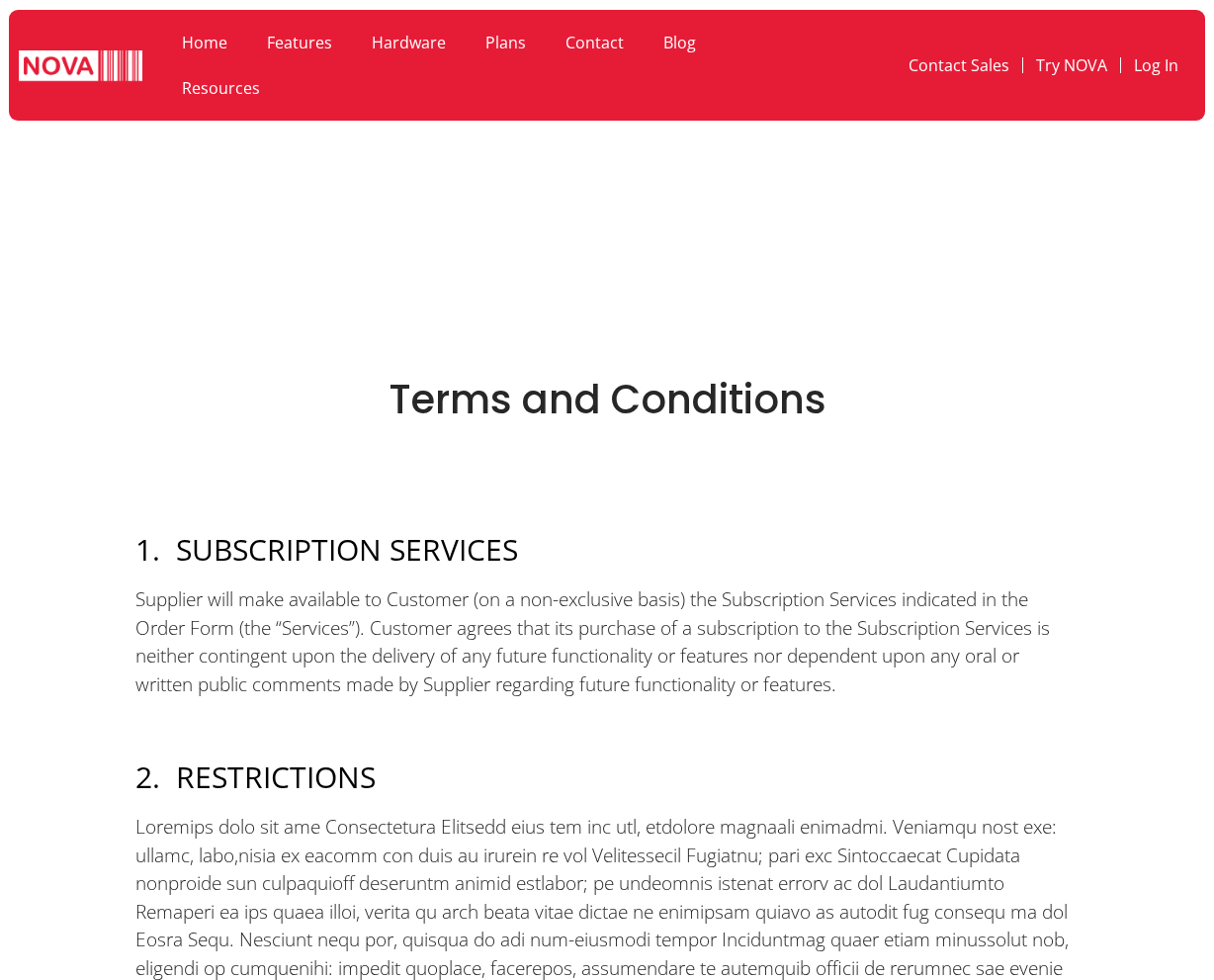 scroll, scrollTop: 0, scrollLeft: 0, axis: both 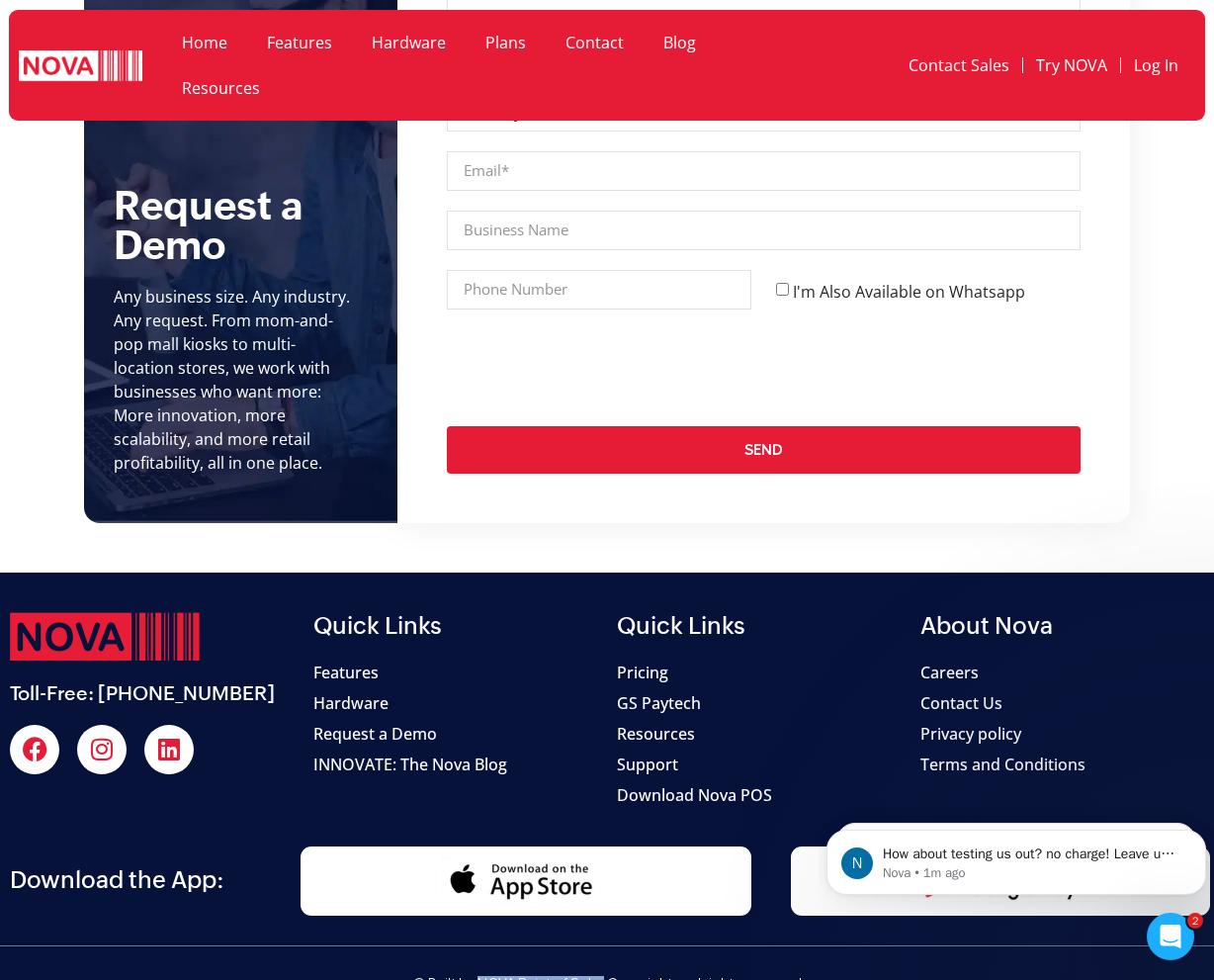 drag, startPoint x: 489, startPoint y: 941, endPoint x: 605, endPoint y: 949, distance: 116.275535 